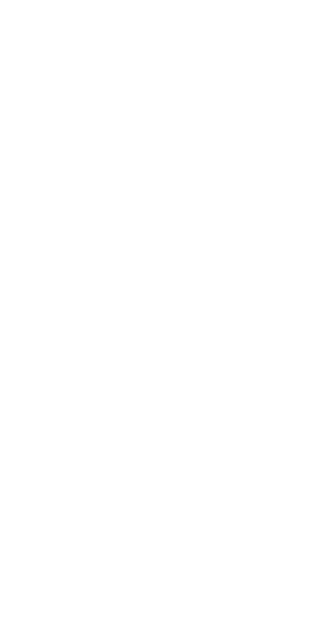 scroll, scrollTop: 0, scrollLeft: 0, axis: both 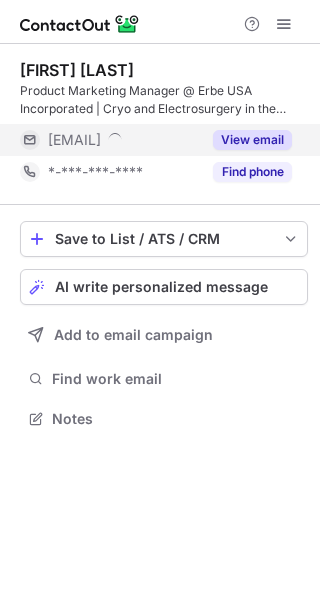 click on "View email" at bounding box center (252, 140) 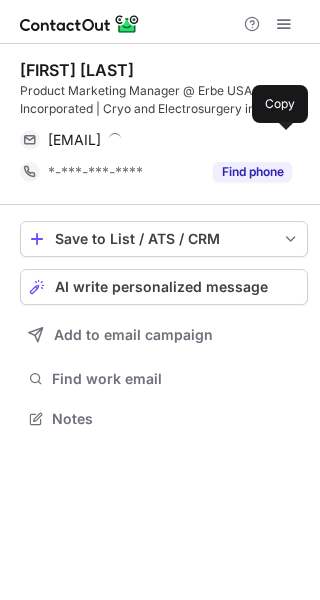 drag, startPoint x: 280, startPoint y: 135, endPoint x: 246, endPoint y: 123, distance: 36.05551 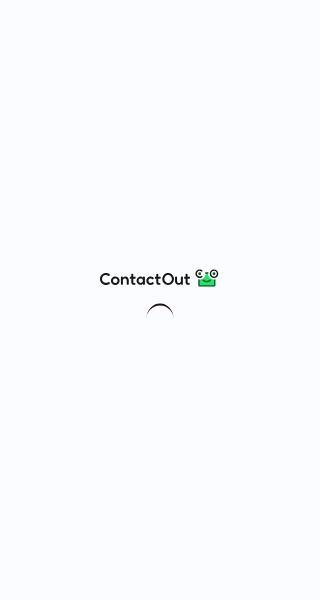 scroll, scrollTop: 0, scrollLeft: 0, axis: both 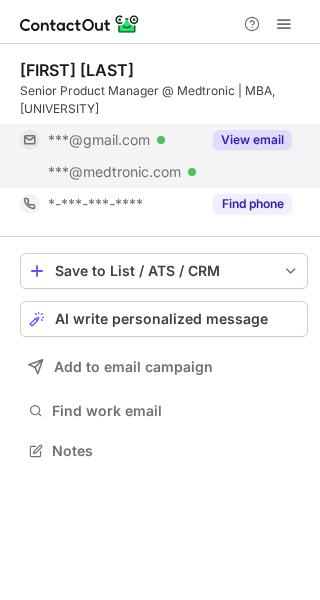 click on "View email" at bounding box center (252, 140) 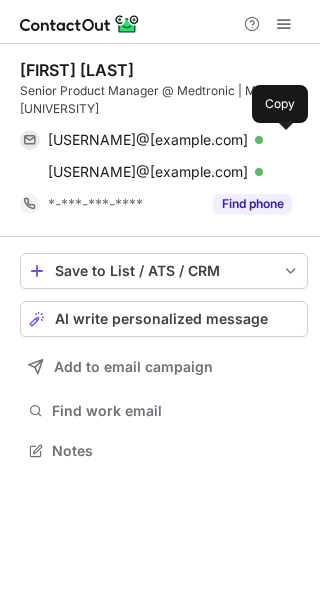 click at bounding box center (282, 140) 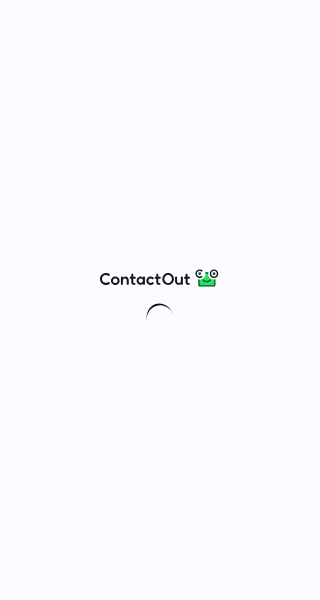 scroll, scrollTop: 0, scrollLeft: 0, axis: both 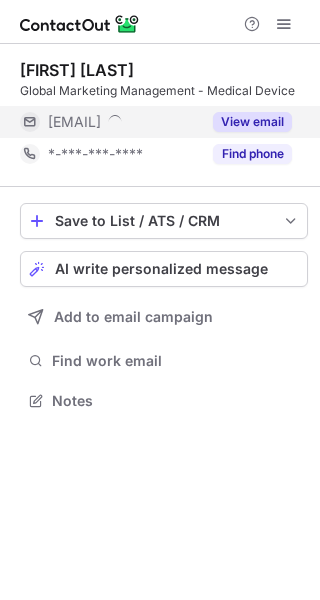 click on "View email" at bounding box center [252, 122] 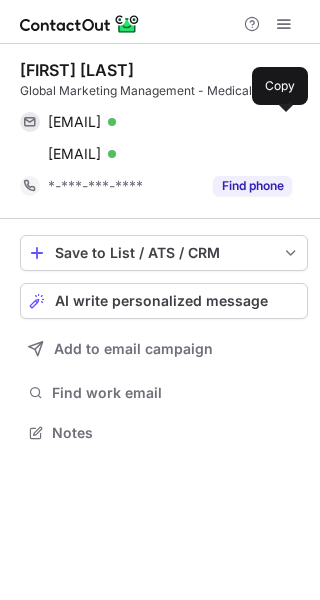 scroll, scrollTop: 10, scrollLeft: 10, axis: both 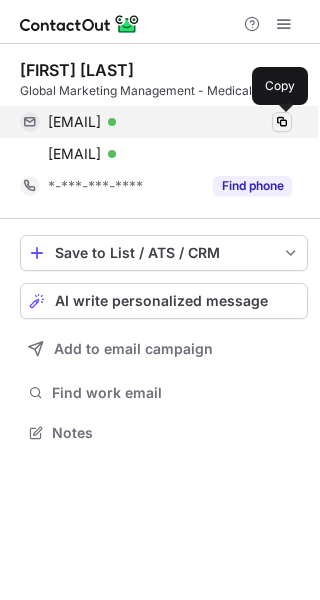 click at bounding box center (282, 122) 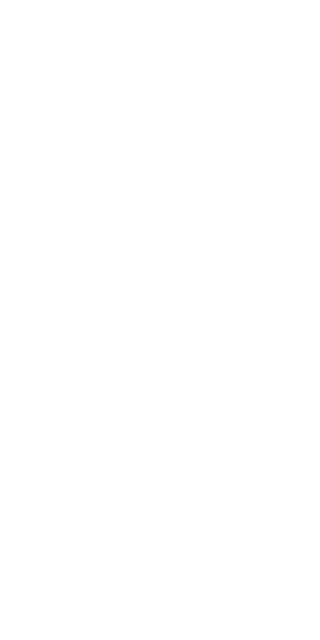 scroll, scrollTop: 0, scrollLeft: 0, axis: both 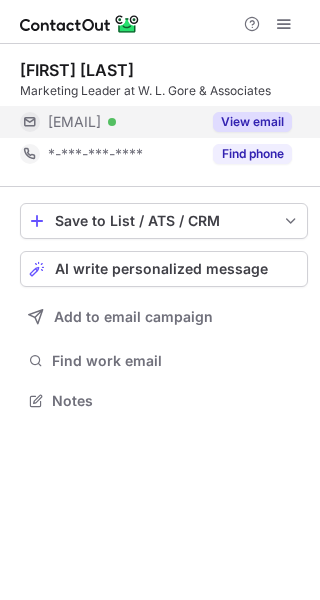click on "View email" at bounding box center (252, 122) 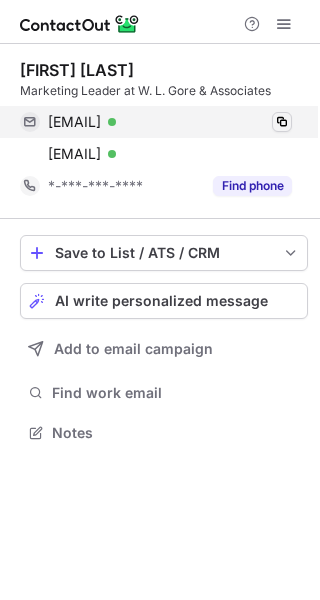 scroll, scrollTop: 10, scrollLeft: 10, axis: both 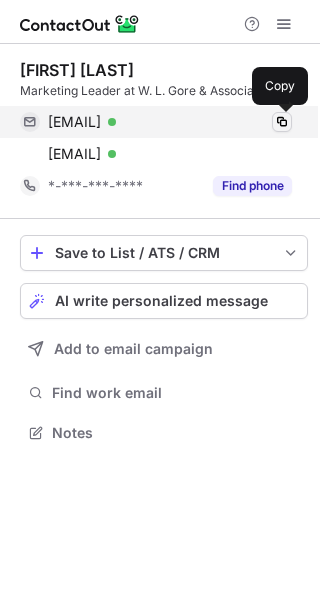 click at bounding box center [282, 122] 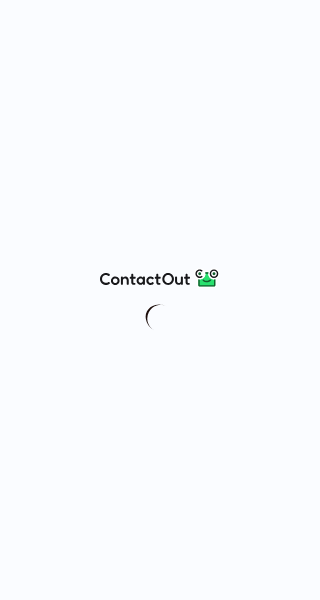 scroll, scrollTop: 0, scrollLeft: 0, axis: both 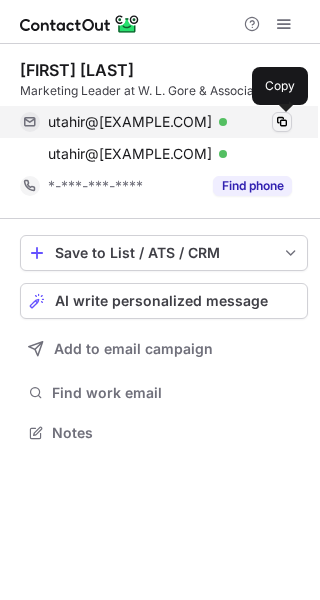 click at bounding box center (282, 122) 